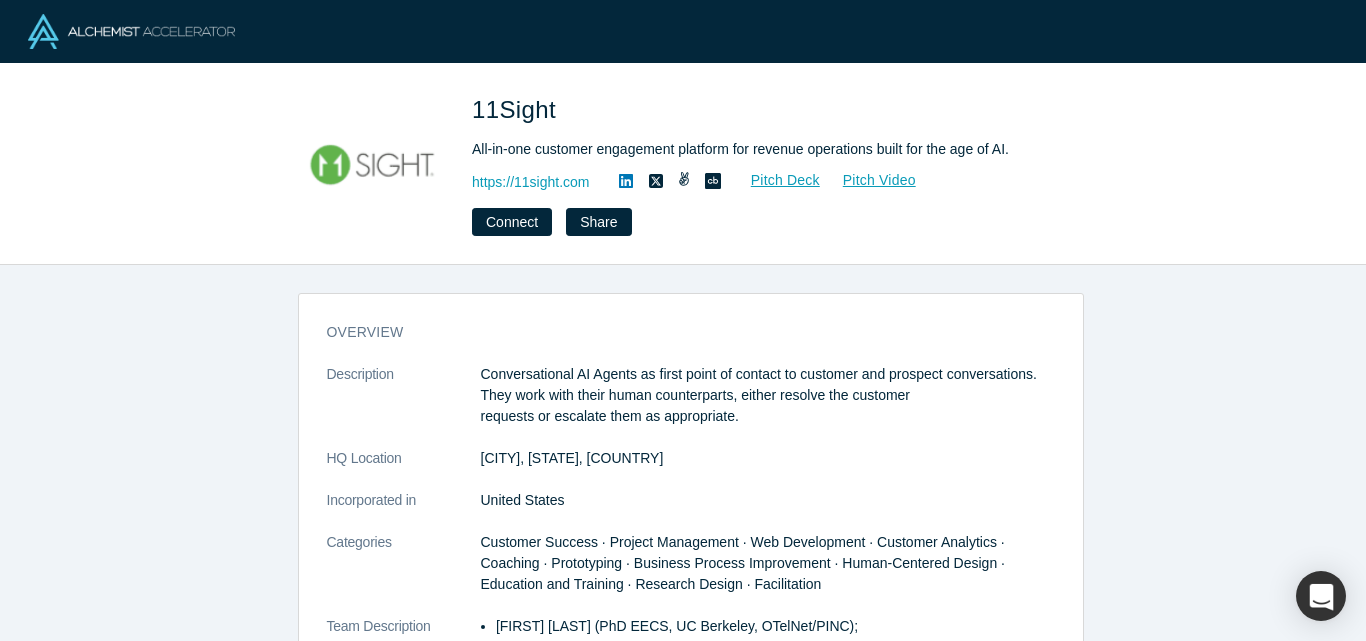 scroll, scrollTop: 0, scrollLeft: 0, axis: both 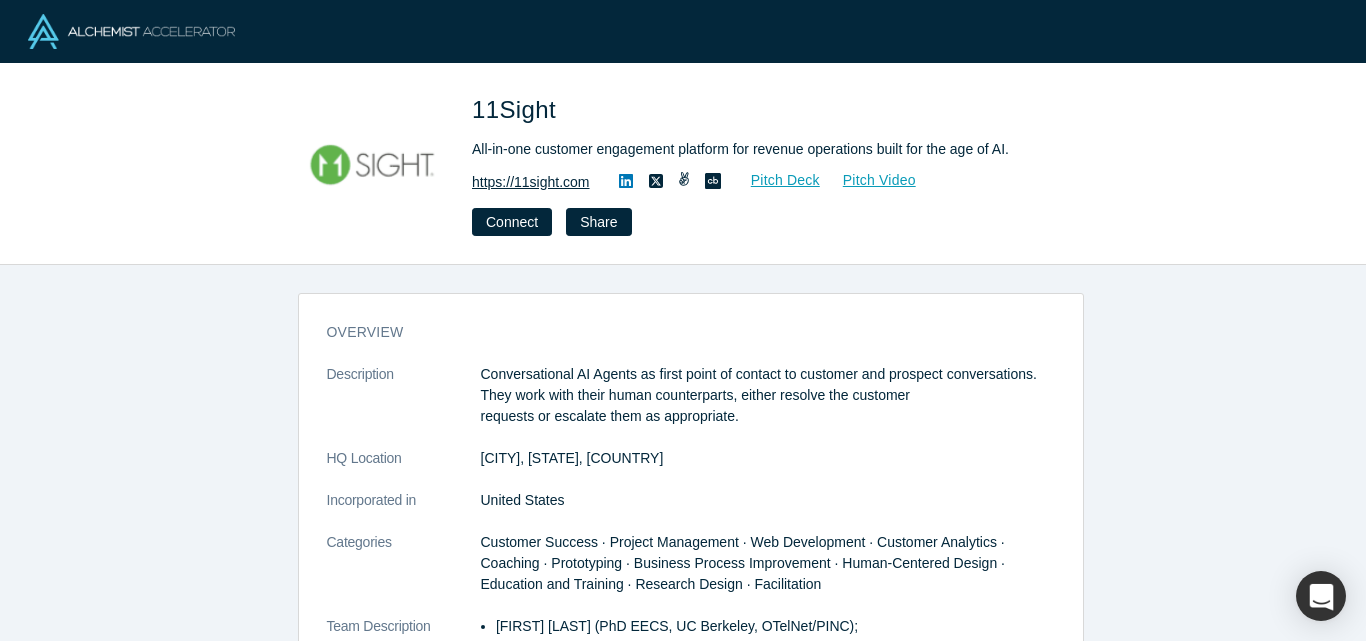 click on "https://11sight.com" at bounding box center (531, 182) 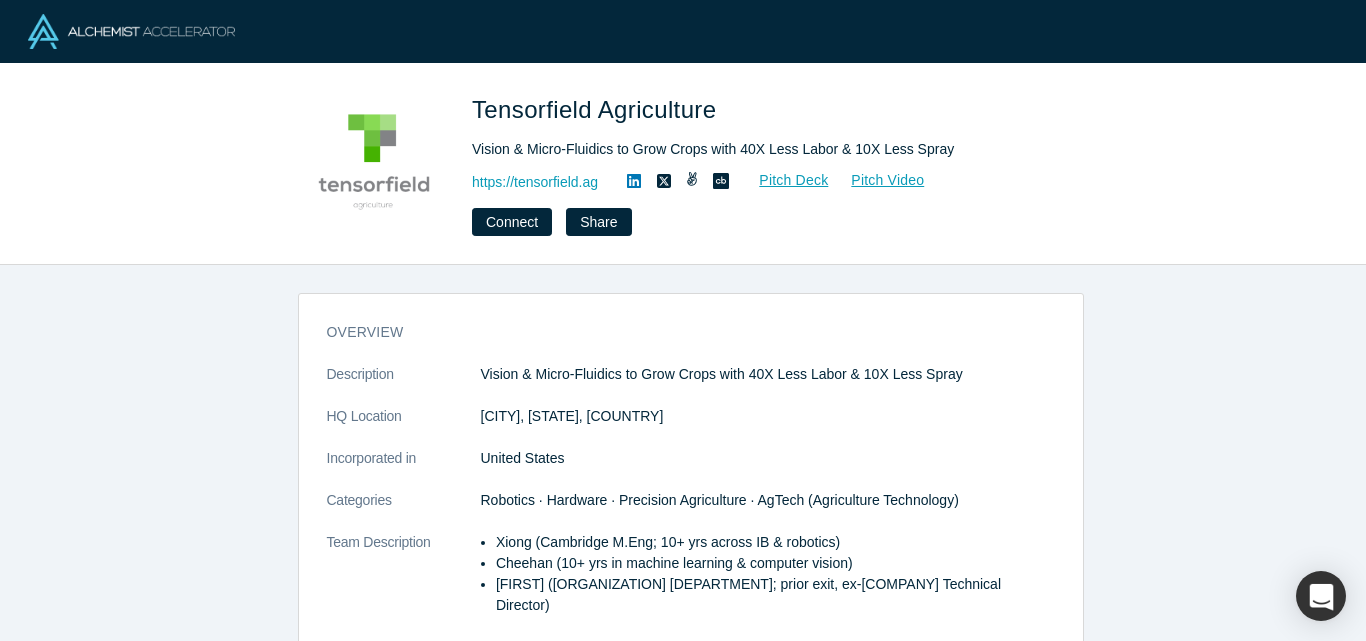 scroll, scrollTop: 0, scrollLeft: 0, axis: both 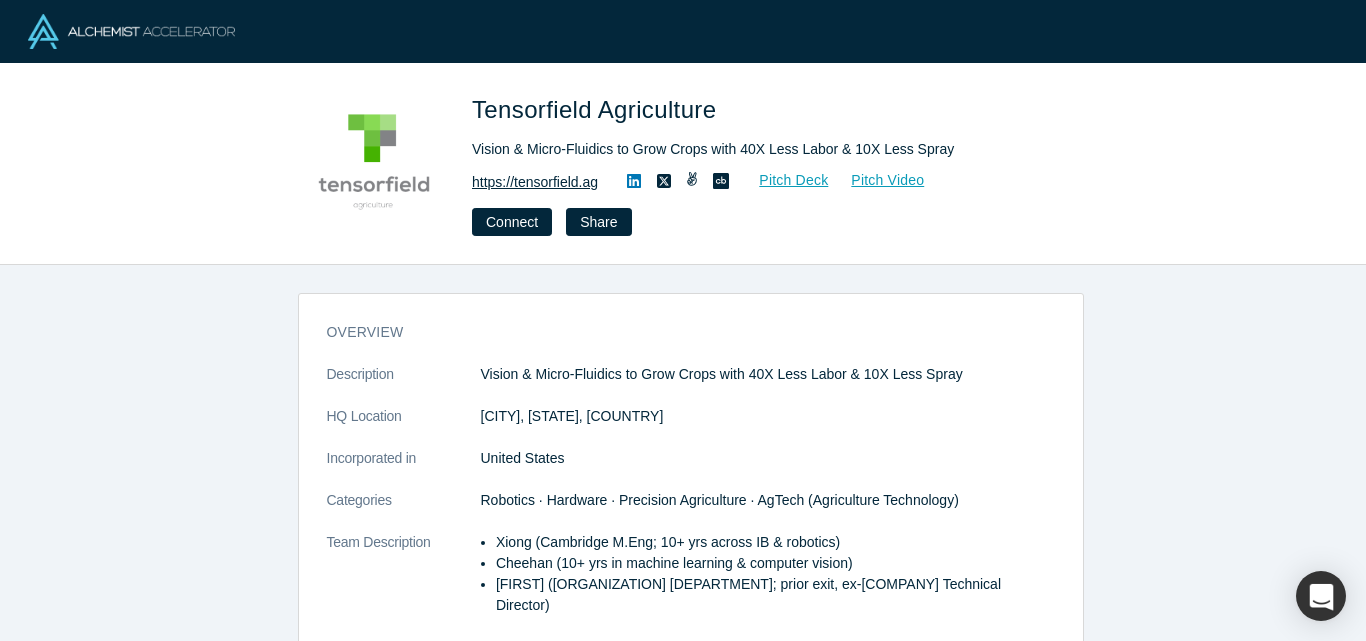click on "https://tensorfield.ag" at bounding box center (535, 182) 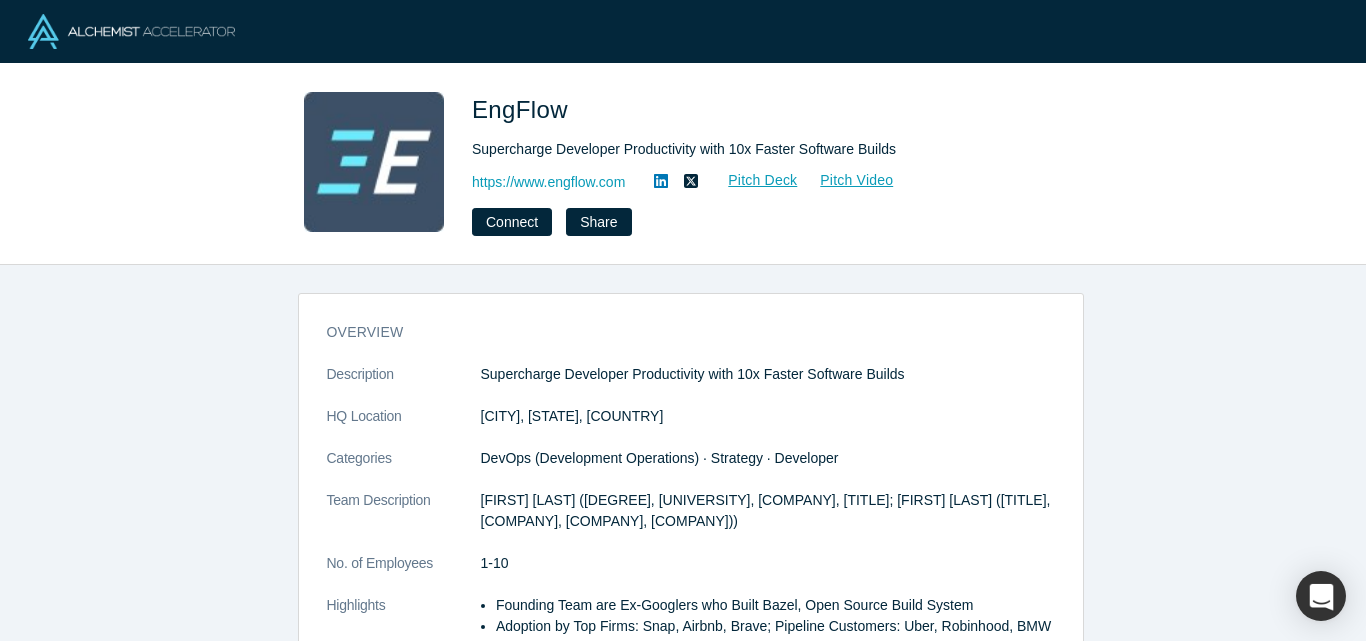scroll, scrollTop: 0, scrollLeft: 0, axis: both 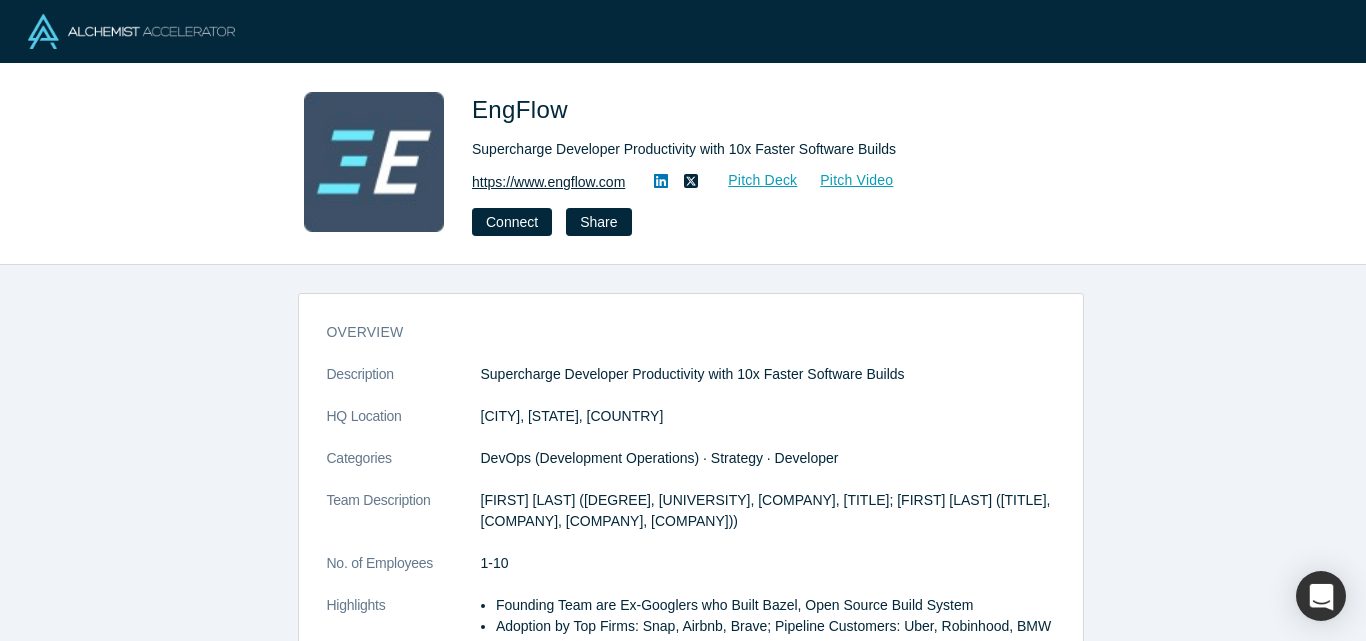 click on "https://www.engflow.com" at bounding box center (548, 182) 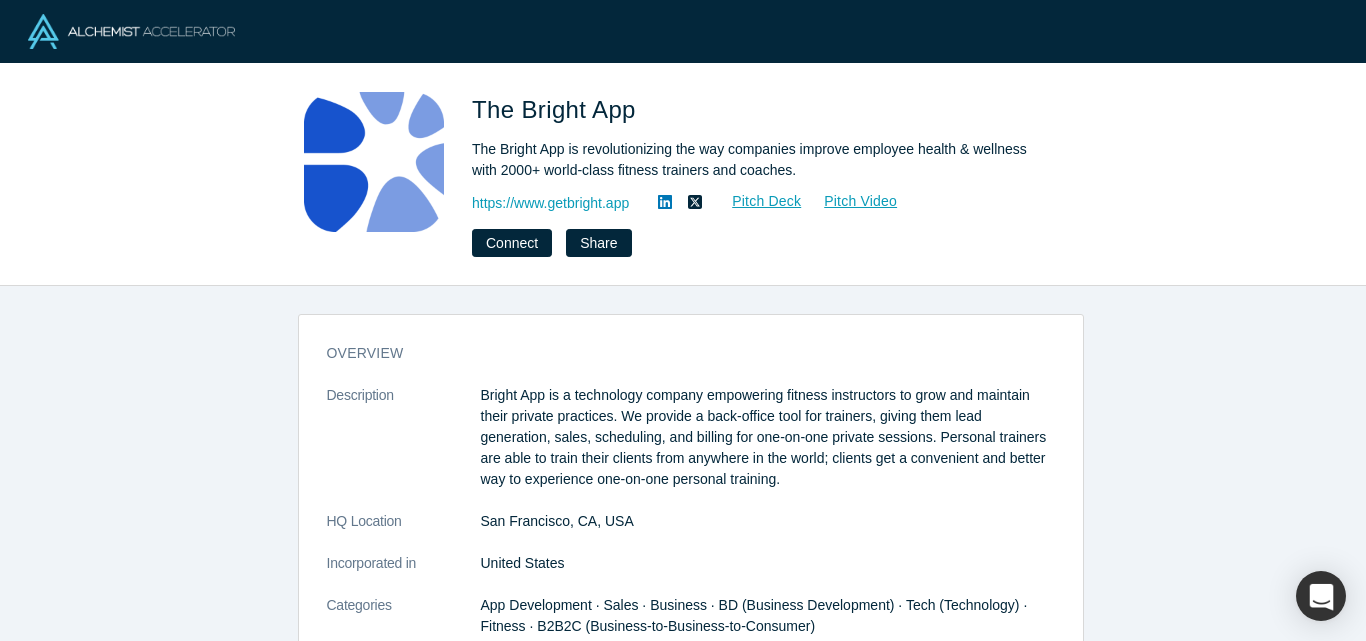 scroll, scrollTop: 0, scrollLeft: 0, axis: both 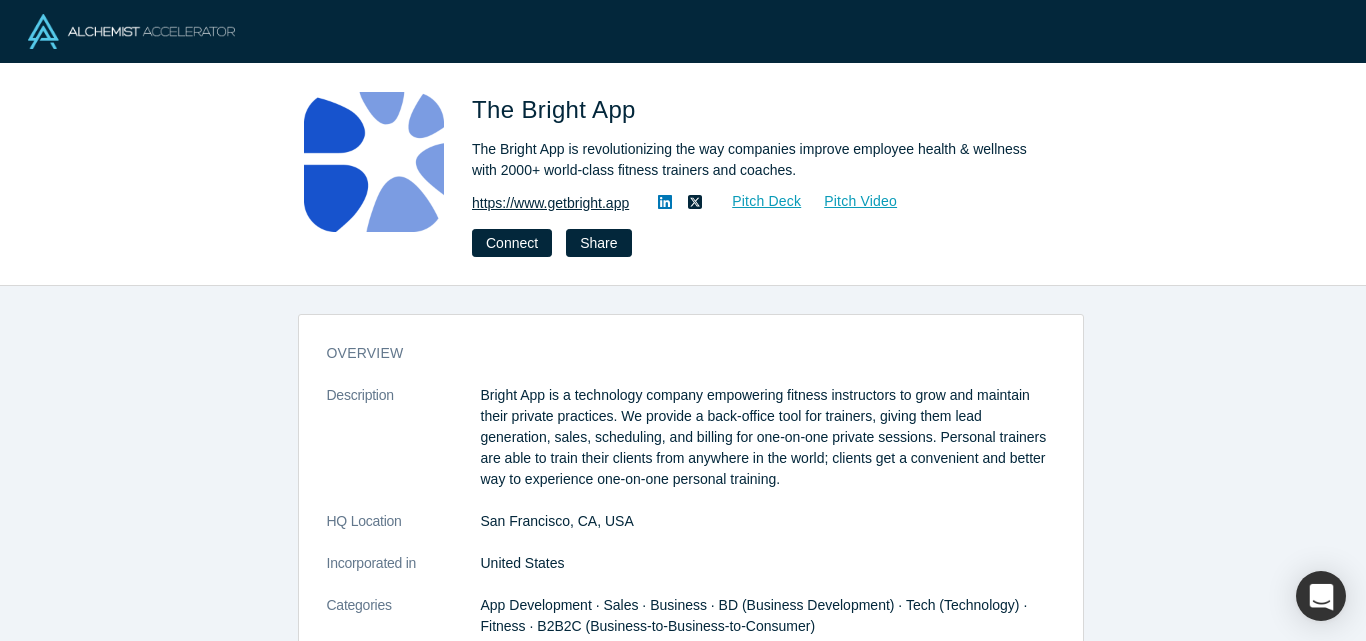 click on "https://www.getbright.app" at bounding box center (550, 203) 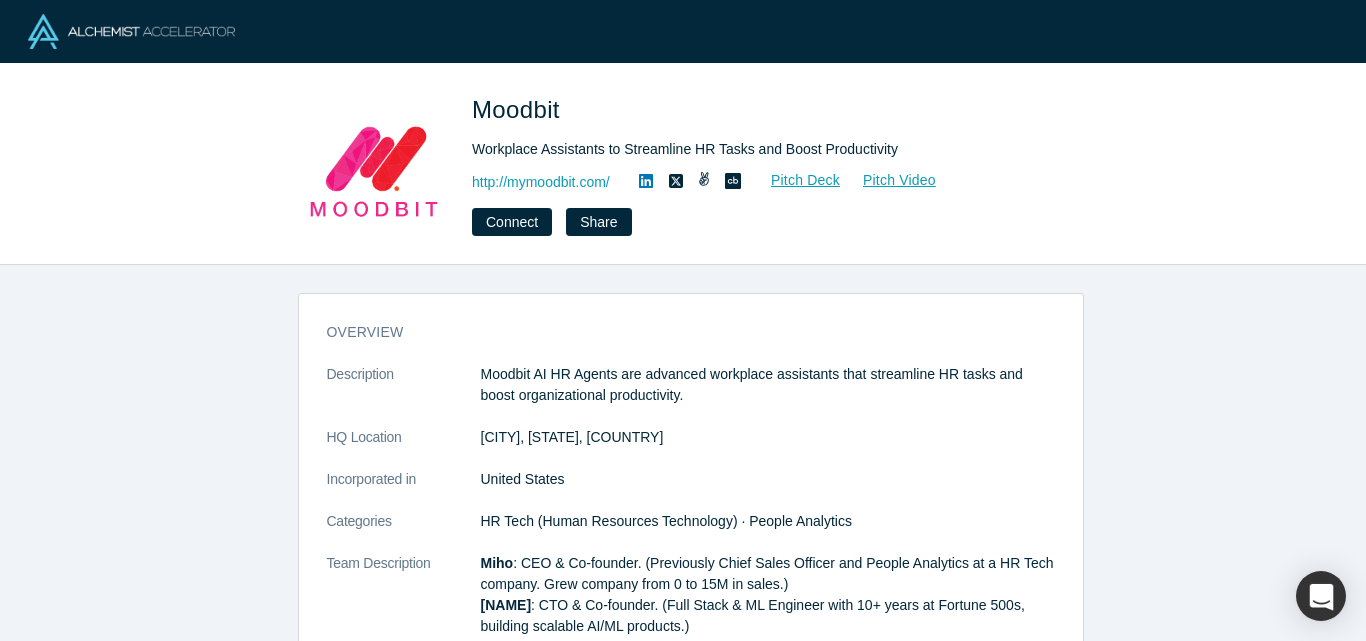 scroll, scrollTop: 0, scrollLeft: 0, axis: both 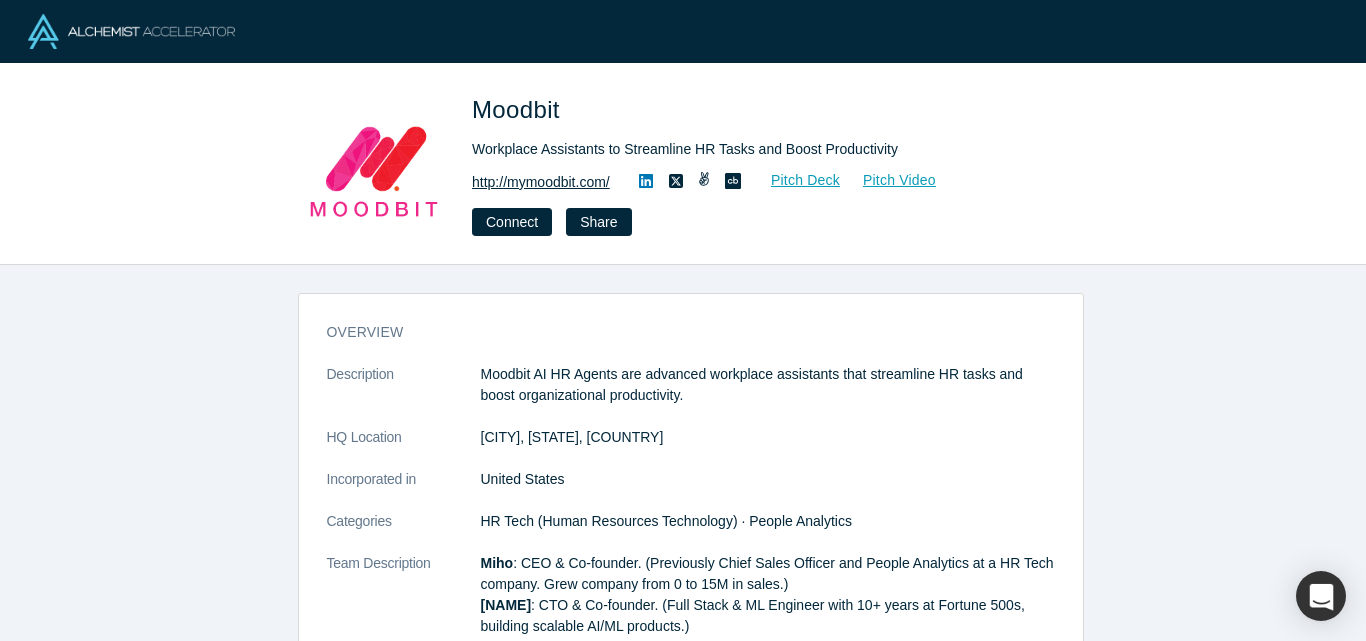 click on "http://mymoodbit.com/" at bounding box center [541, 182] 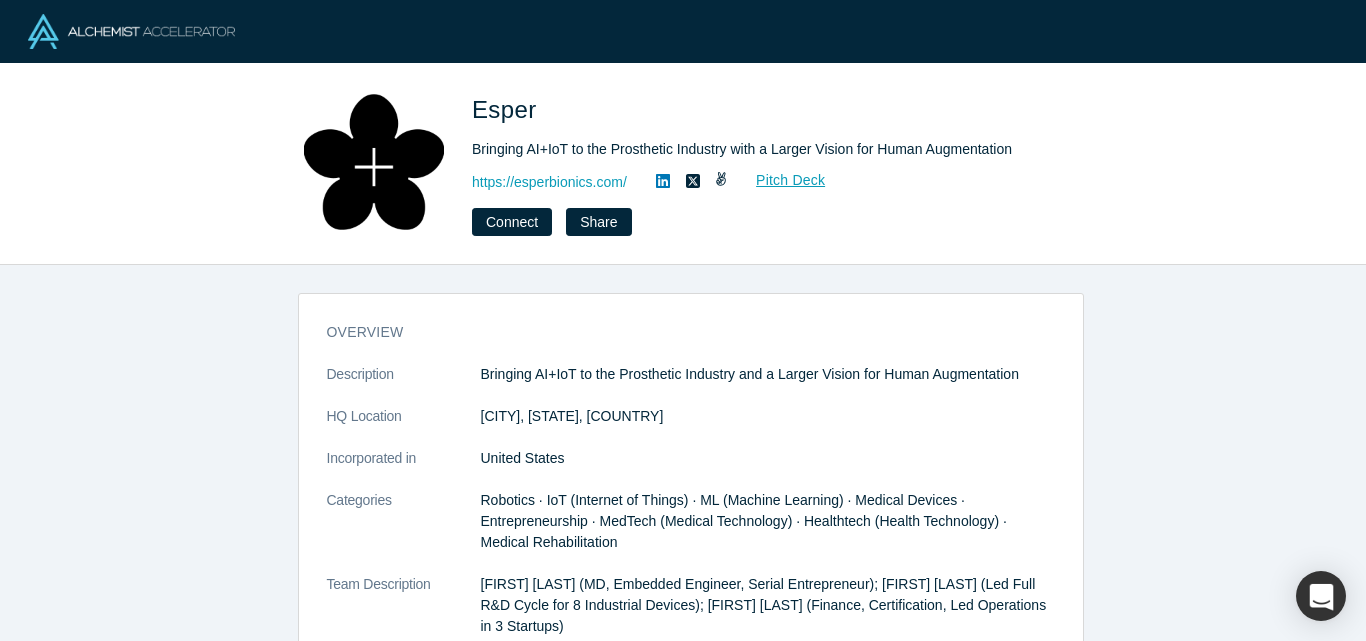 scroll, scrollTop: 0, scrollLeft: 0, axis: both 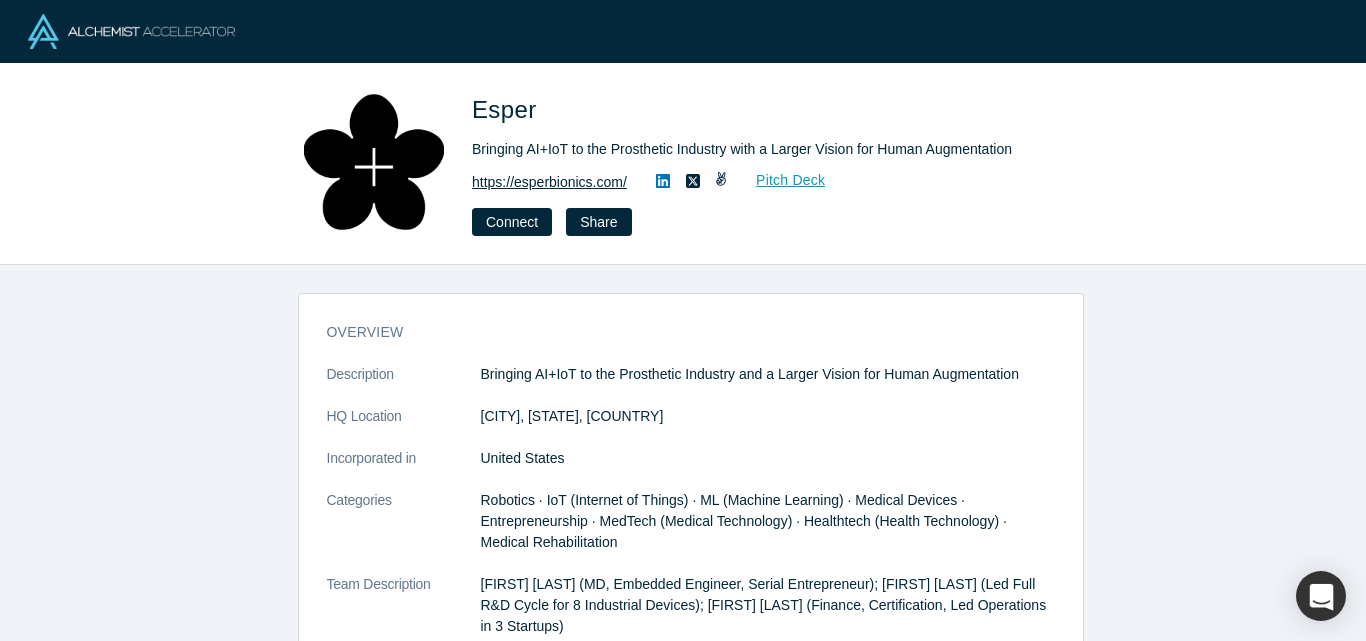 click on "https://esperbionics.com/" at bounding box center (549, 182) 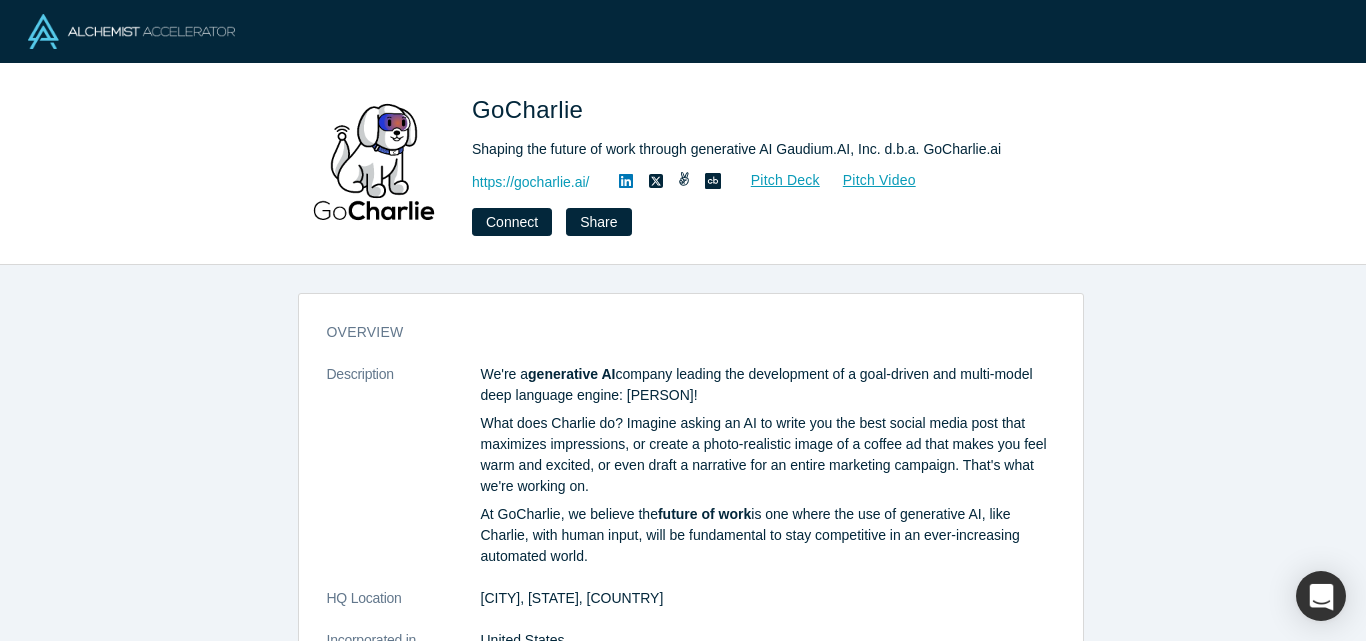 scroll, scrollTop: 0, scrollLeft: 0, axis: both 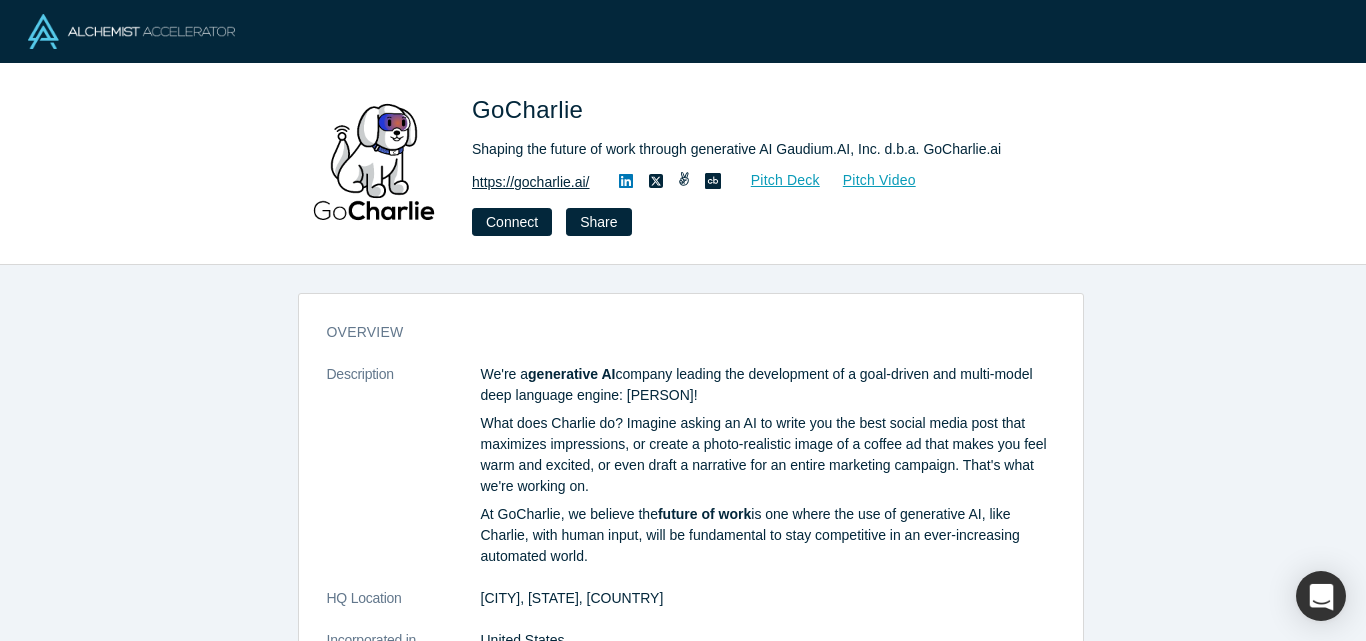 click on "https://gocharlie.ai/" at bounding box center [531, 182] 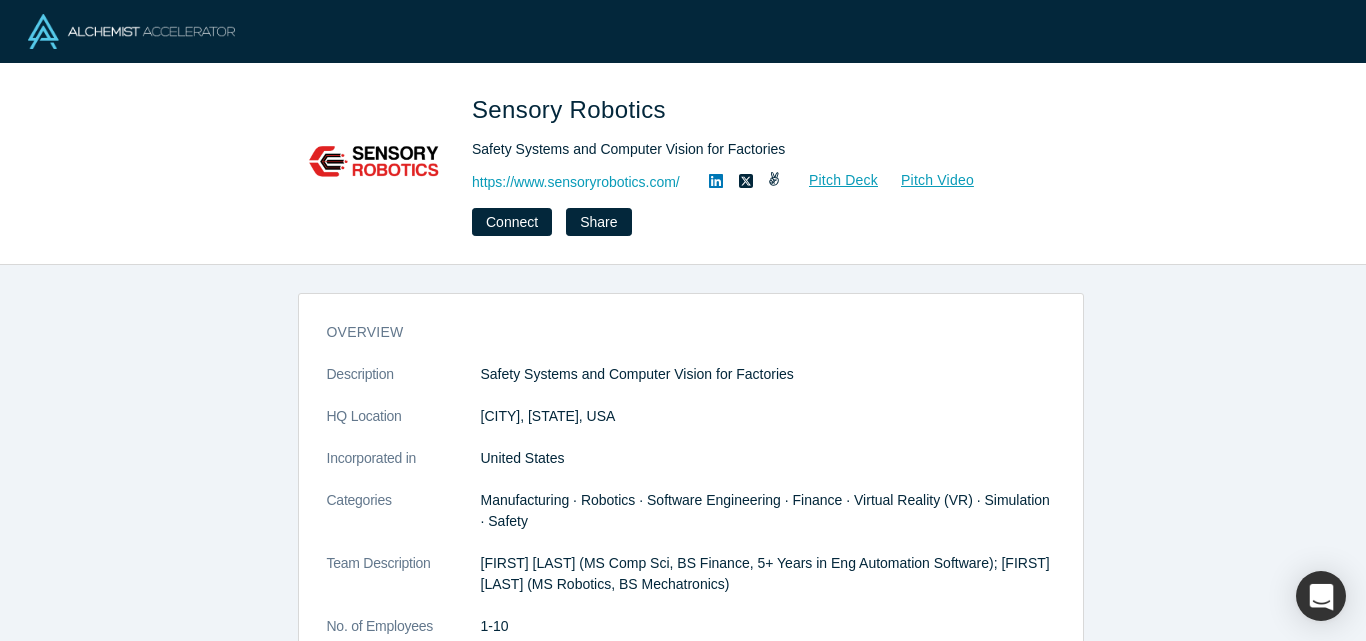 scroll, scrollTop: 0, scrollLeft: 0, axis: both 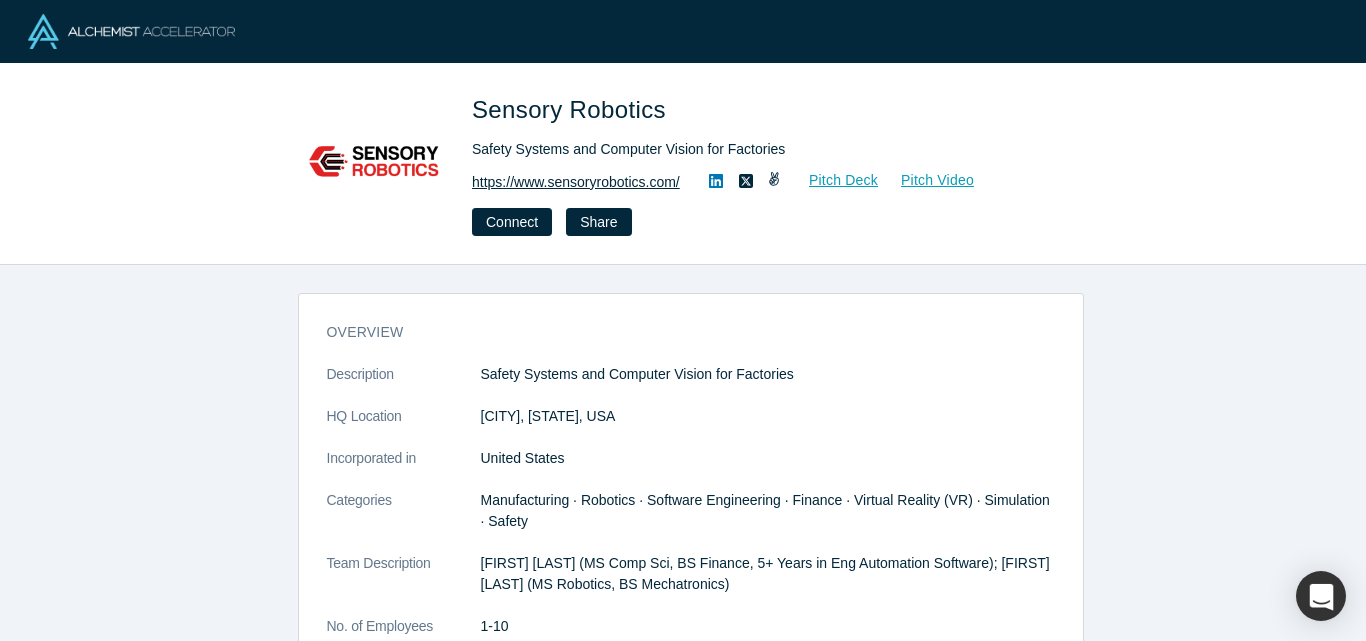 click on "https://www.sensoryrobotics.com/" at bounding box center [576, 182] 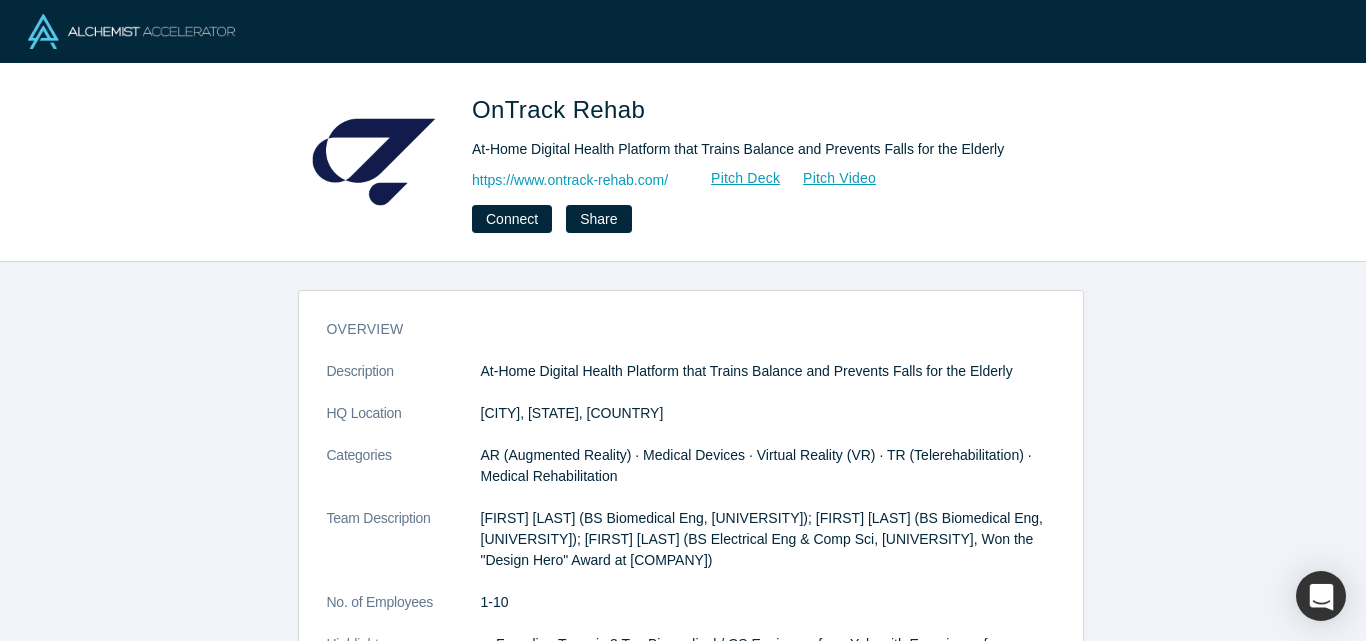 scroll, scrollTop: 0, scrollLeft: 0, axis: both 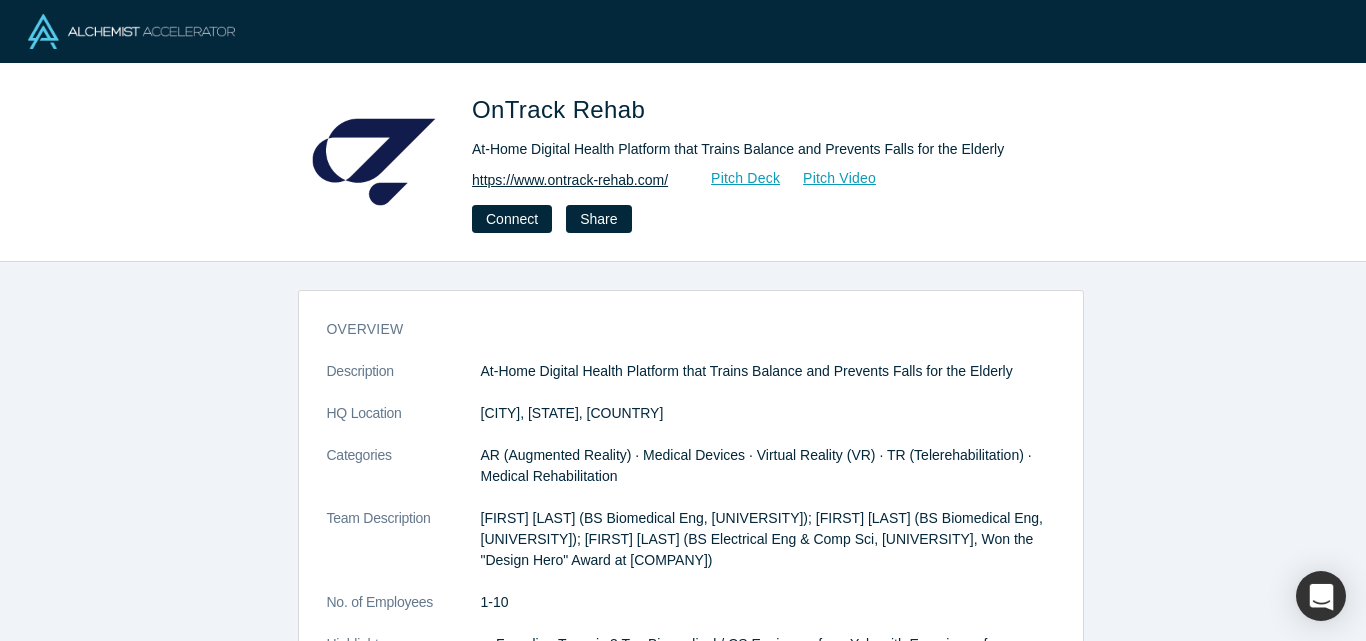 click on "https://www.ontrack-rehab.com/" at bounding box center [570, 180] 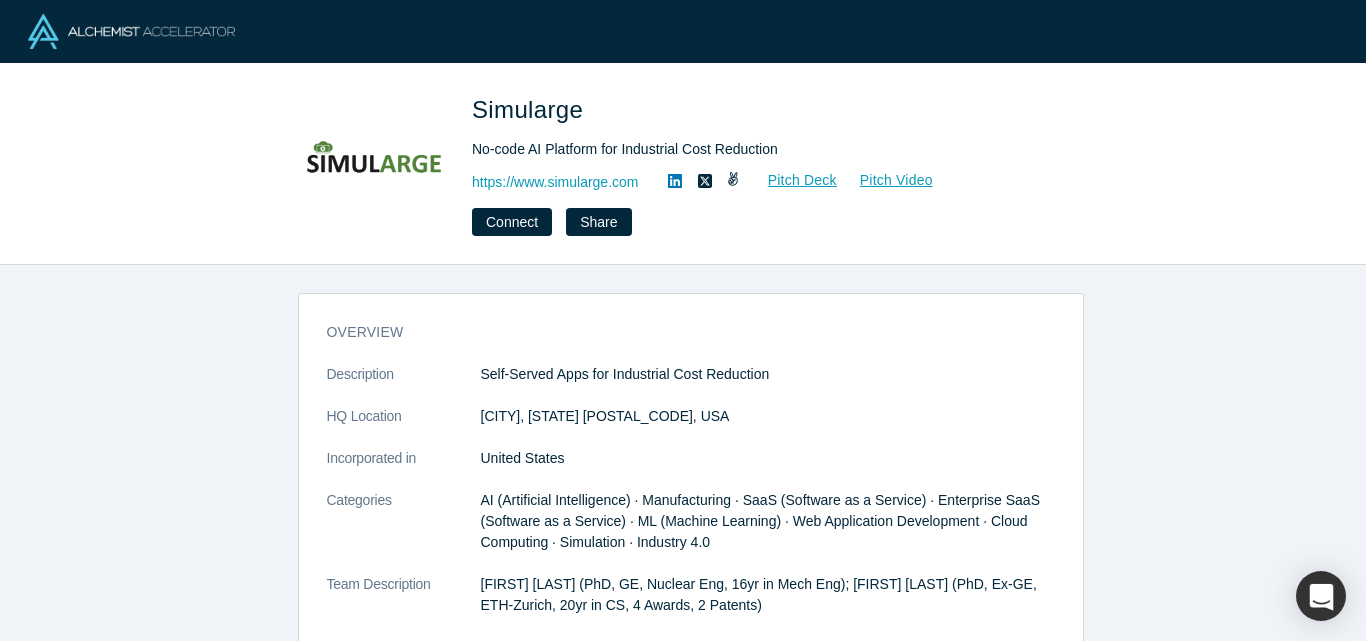 scroll, scrollTop: 0, scrollLeft: 0, axis: both 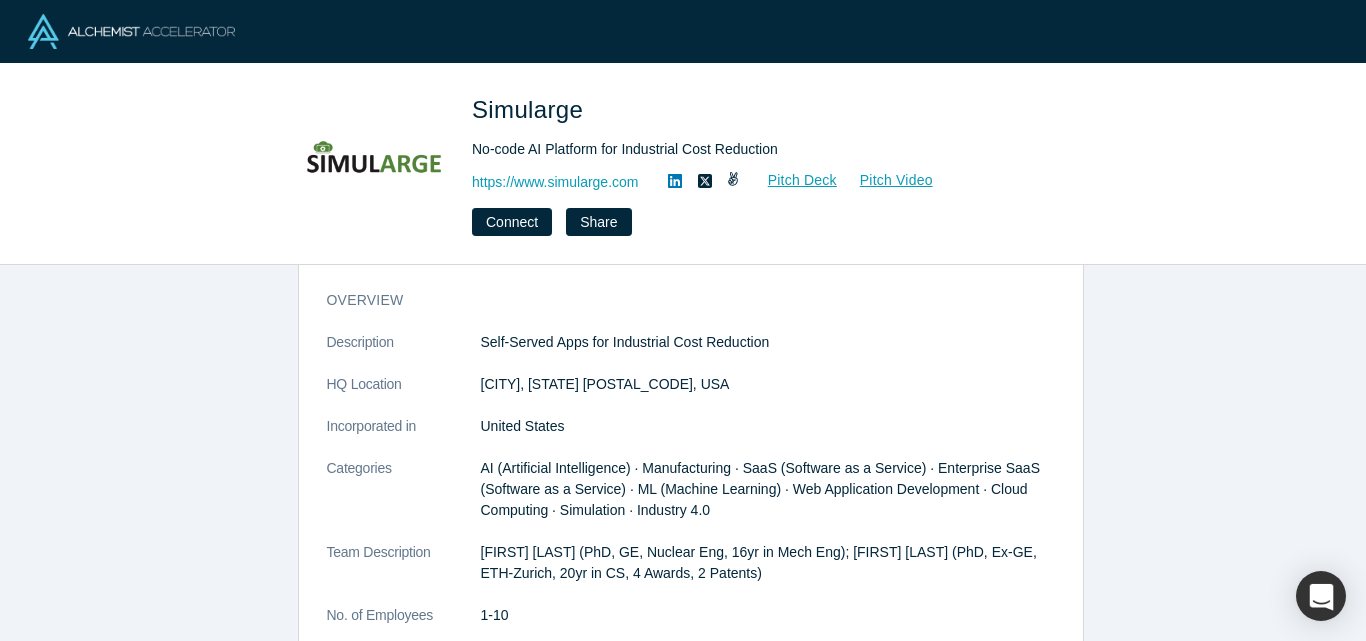 click on "Simularge   No-code AI Platform for Industrial Cost Reduction https://www.simularge.com Pitch Deck Pitch Video Connect Share" at bounding box center [752, 164] 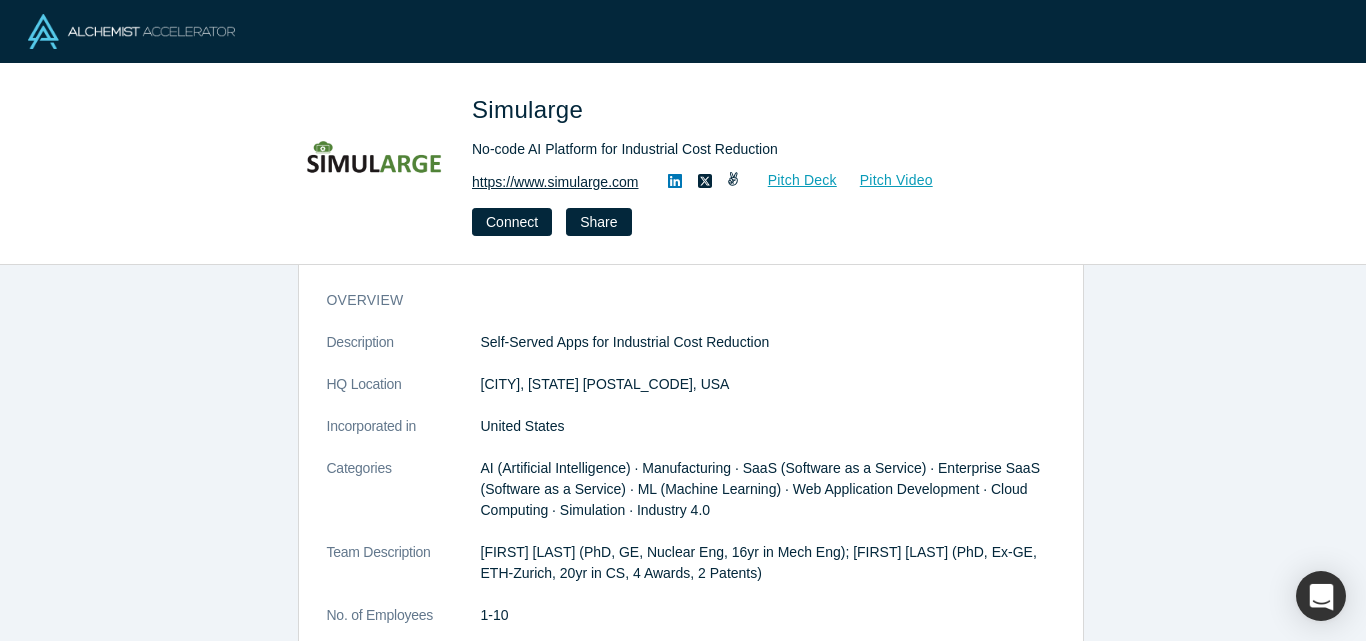 click on "https://www.simularge.com" at bounding box center (555, 182) 